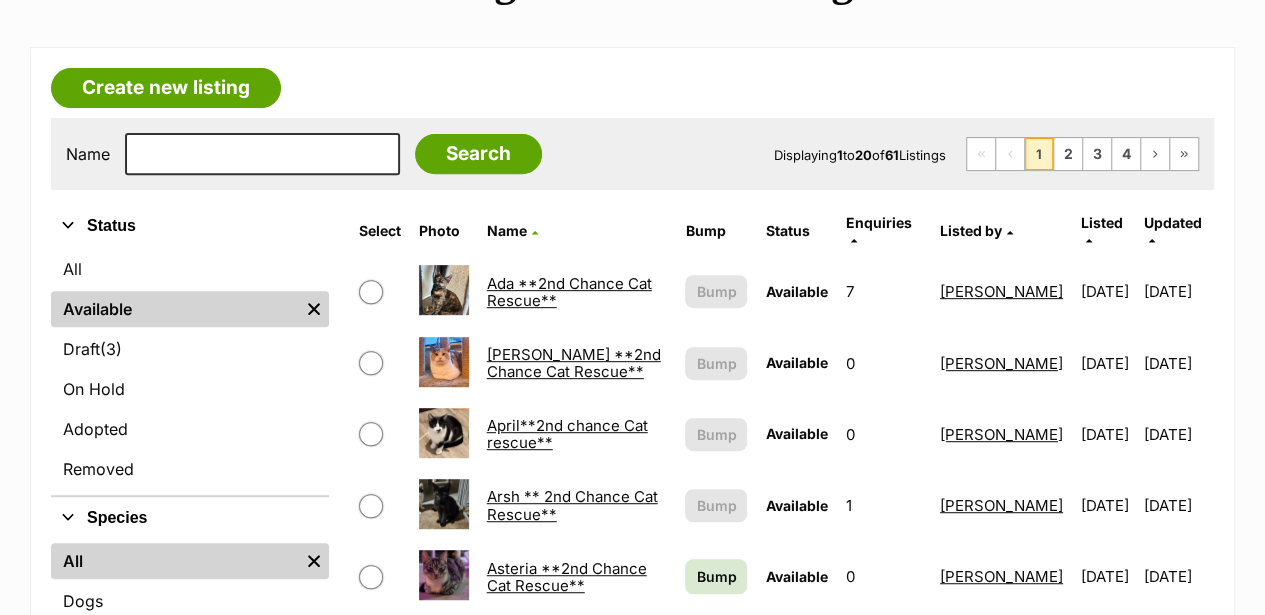 scroll, scrollTop: 333, scrollLeft: 0, axis: vertical 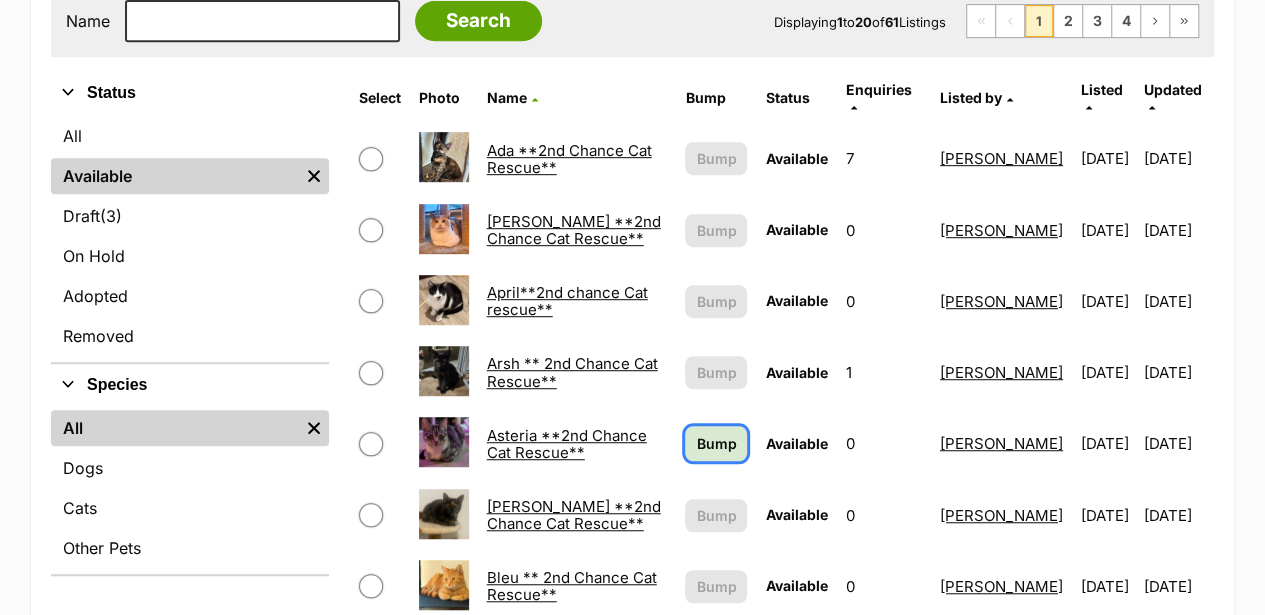 click on "Bump" at bounding box center [716, 443] 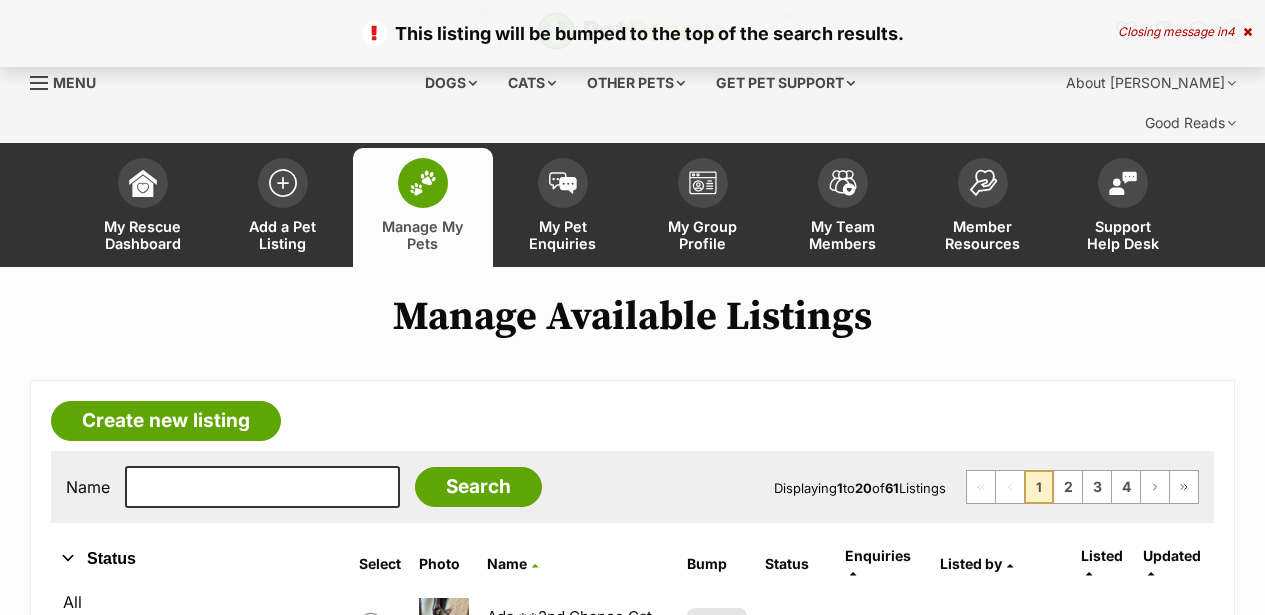 scroll, scrollTop: 0, scrollLeft: 0, axis: both 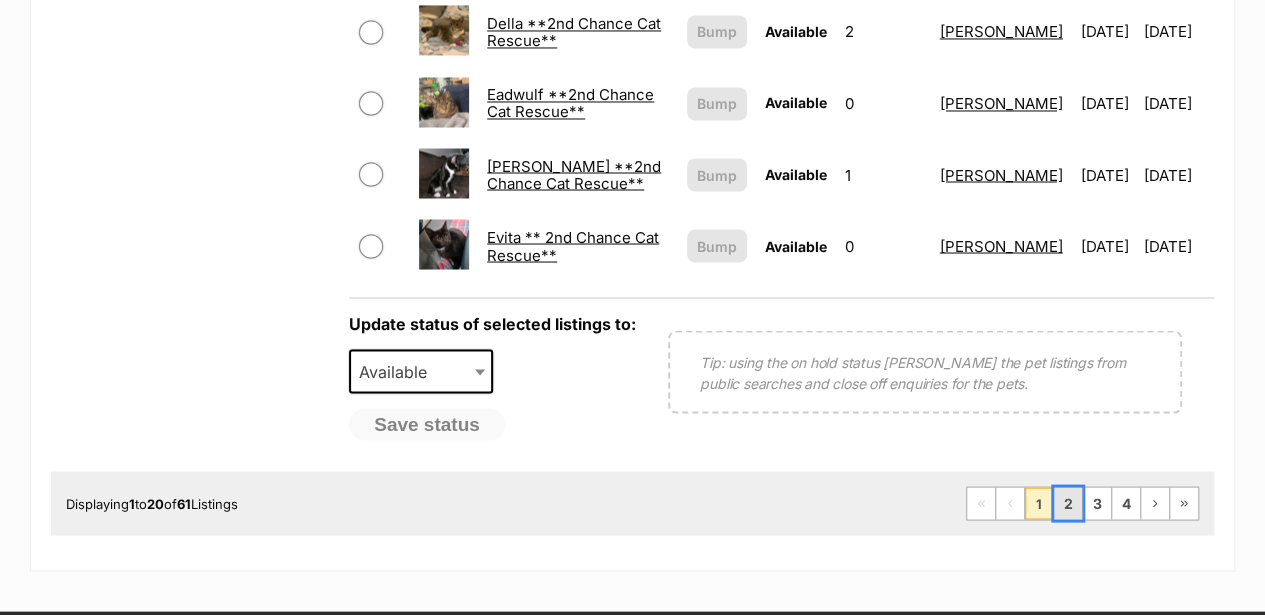 click on "2" at bounding box center [1068, 503] 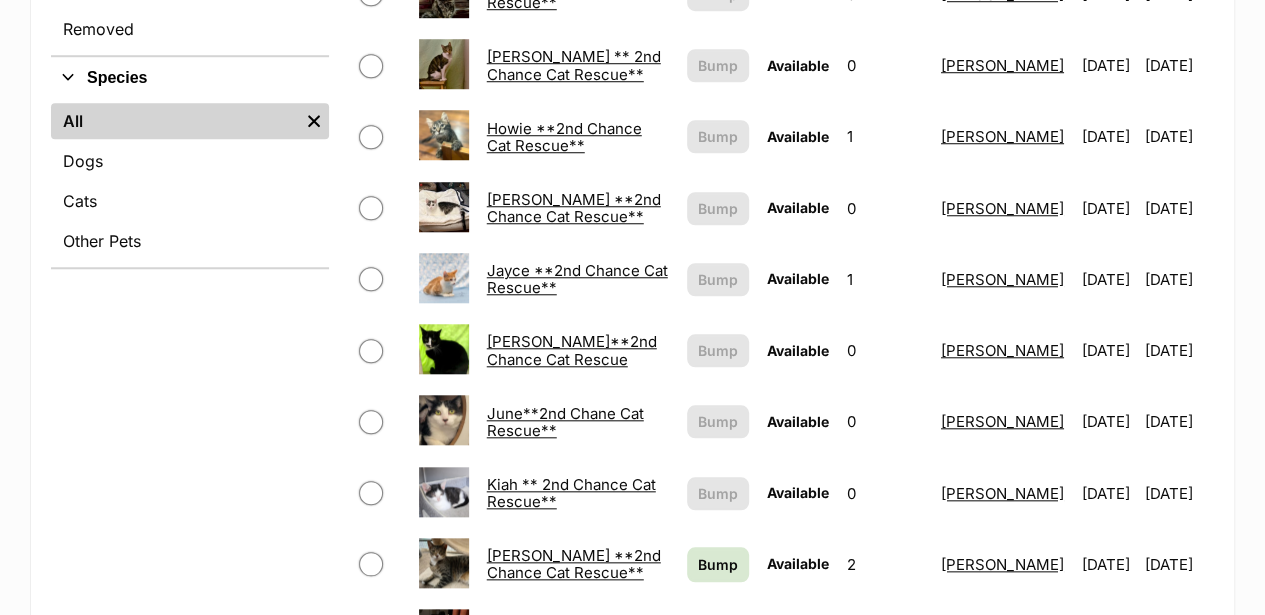 scroll, scrollTop: 1066, scrollLeft: 0, axis: vertical 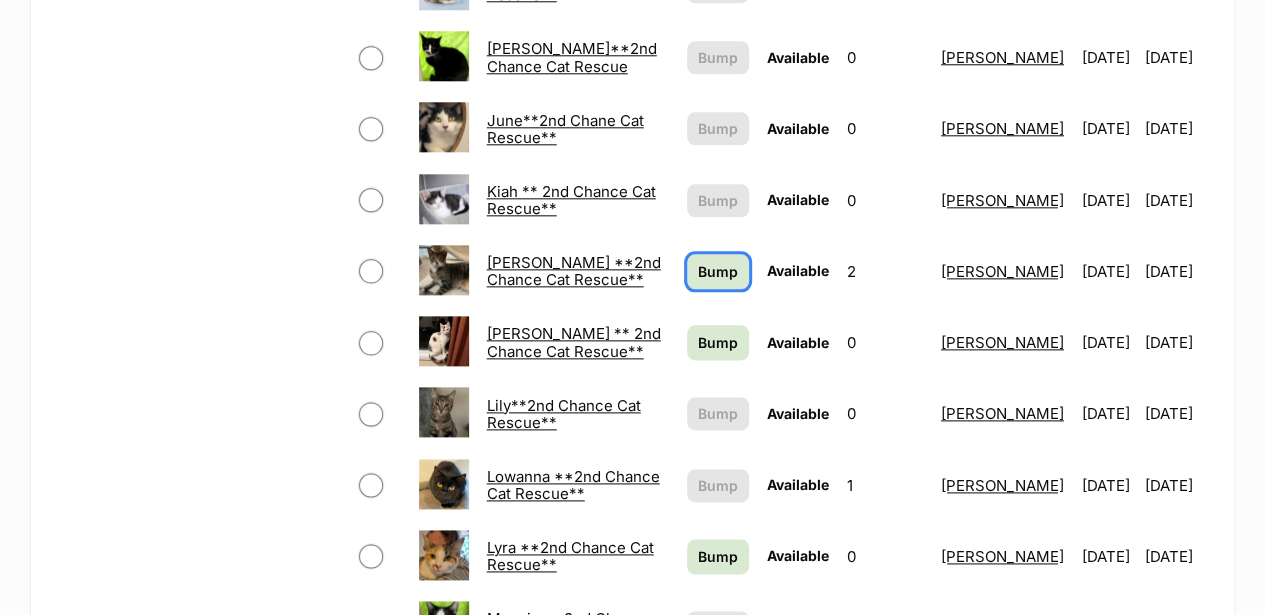 click on "Bump" at bounding box center [718, 271] 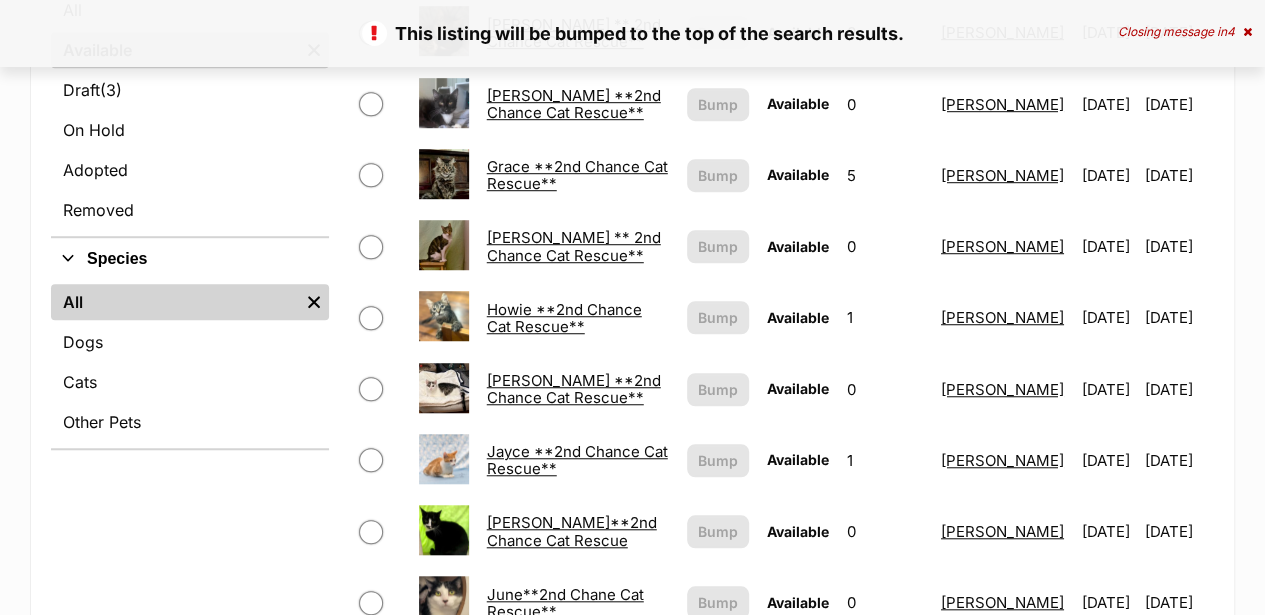 scroll, scrollTop: 688, scrollLeft: 0, axis: vertical 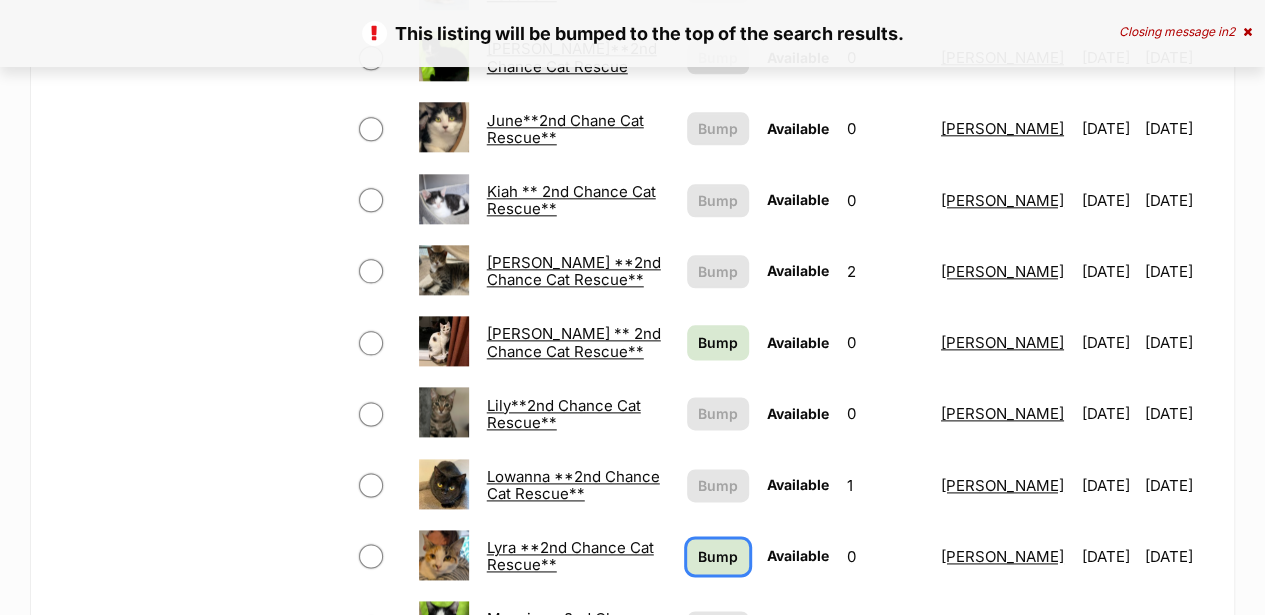 click on "Bump" at bounding box center (718, 556) 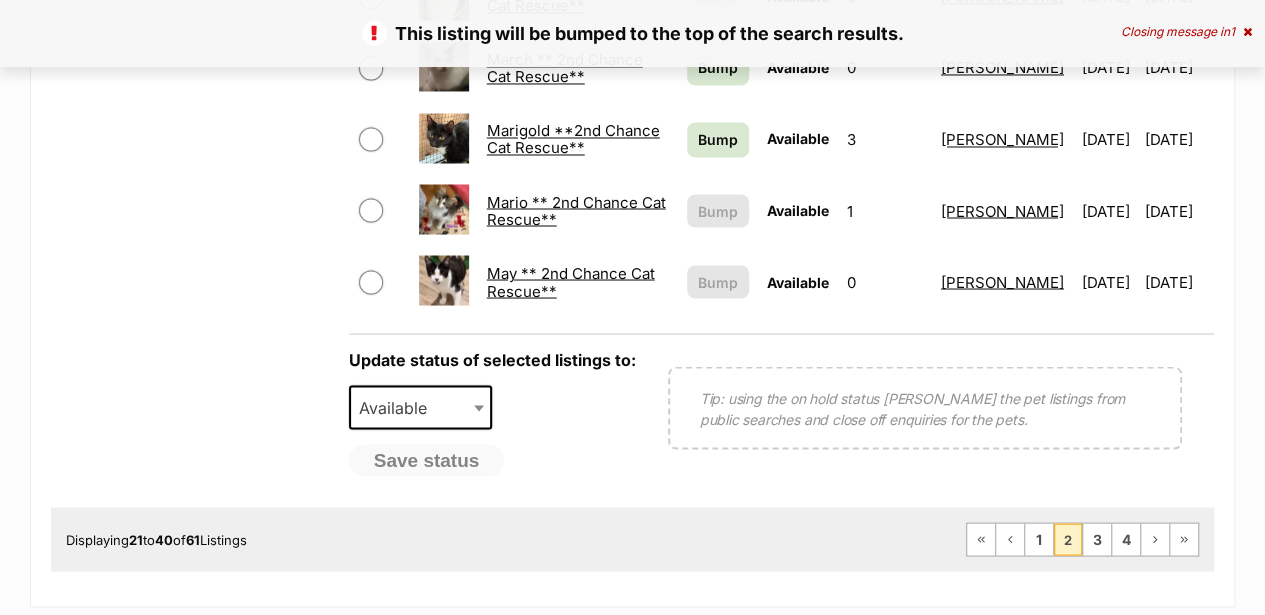 scroll, scrollTop: 1733, scrollLeft: 0, axis: vertical 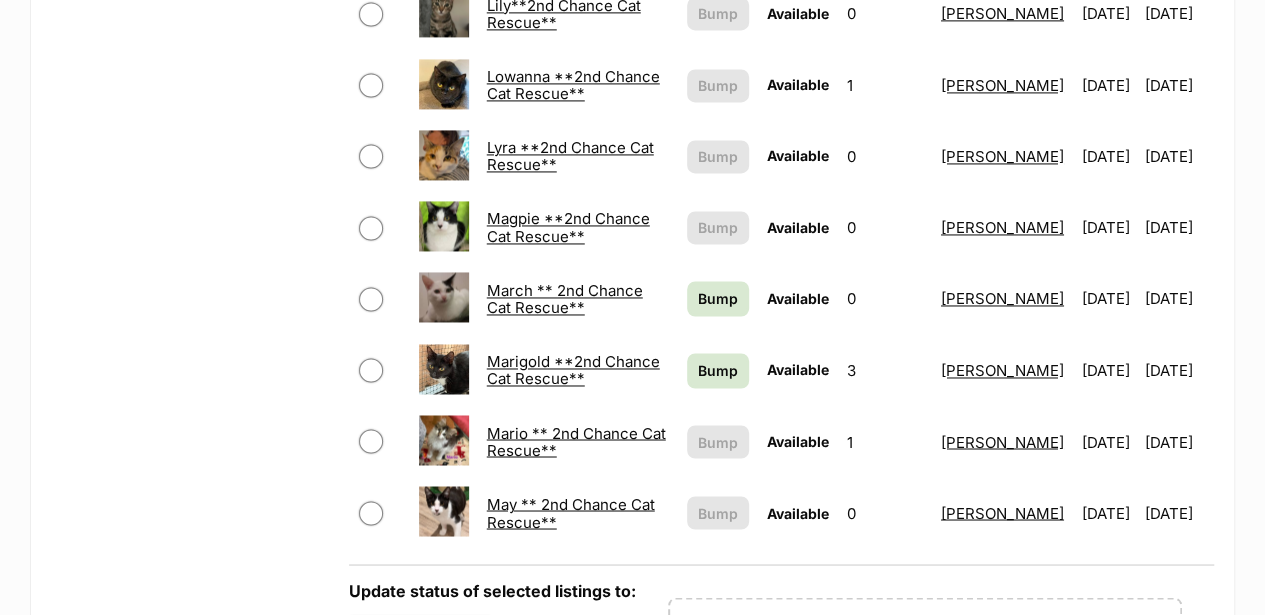click on "Mario ** 2nd Chance Cat Rescue**" at bounding box center [576, 441] 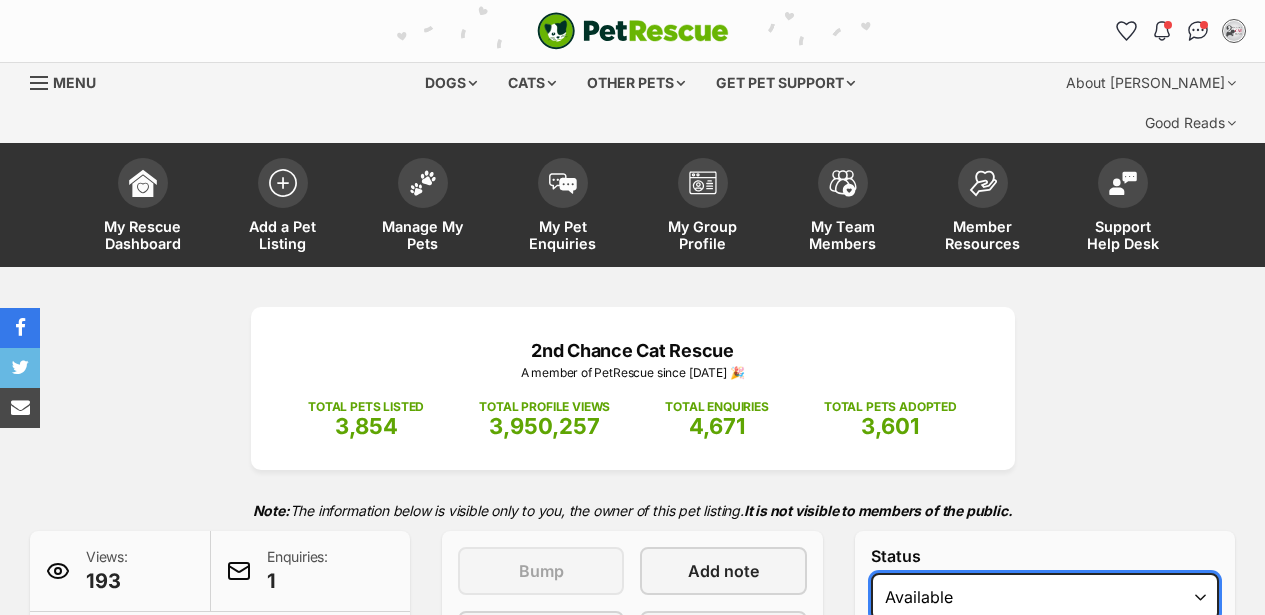 click on "Draft - not available as listing has enquires
Available
On hold
Adopted" at bounding box center (1045, 597) 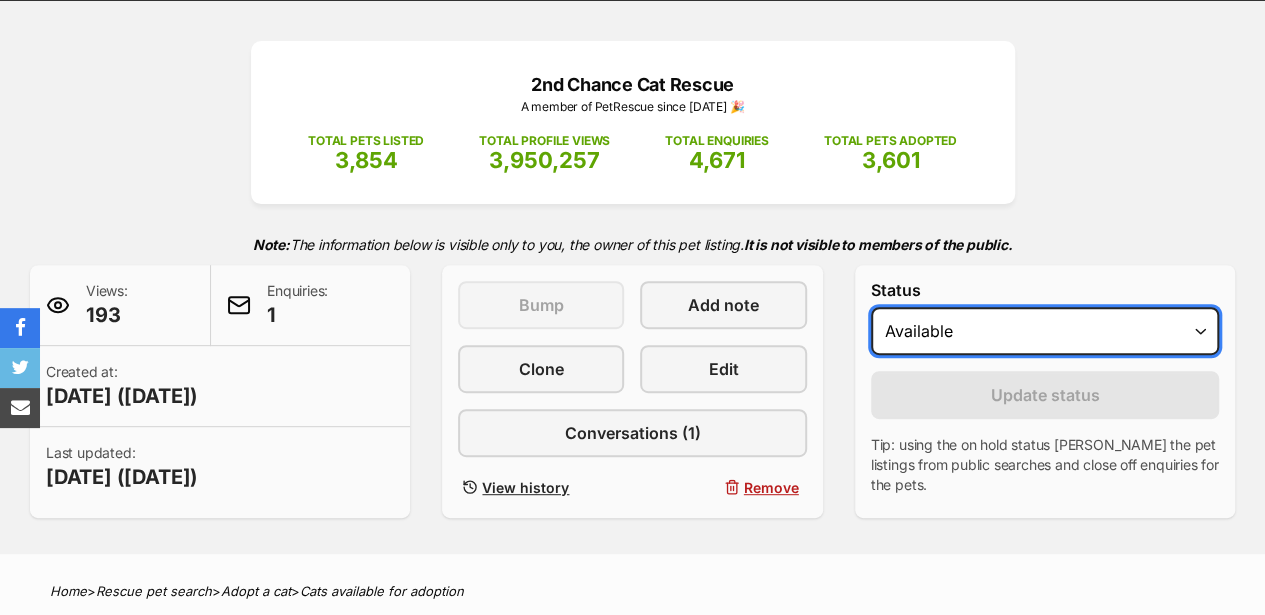 scroll, scrollTop: 266, scrollLeft: 0, axis: vertical 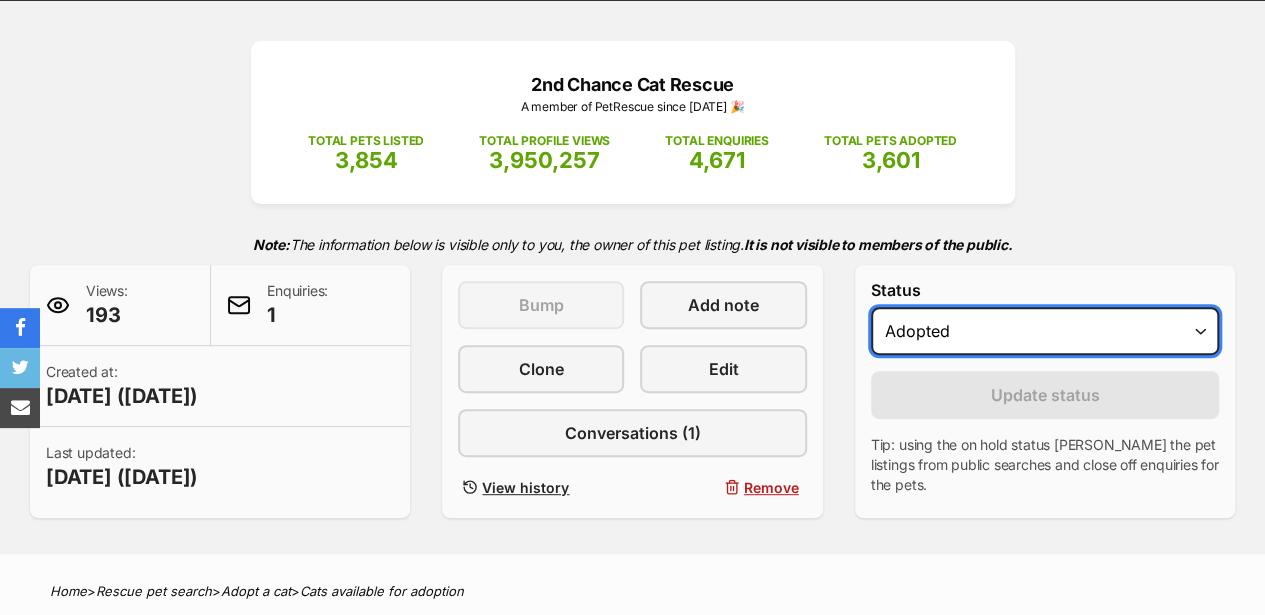 click on "Draft - not available as listing has enquires
Available
On hold
Adopted" at bounding box center [1045, 331] 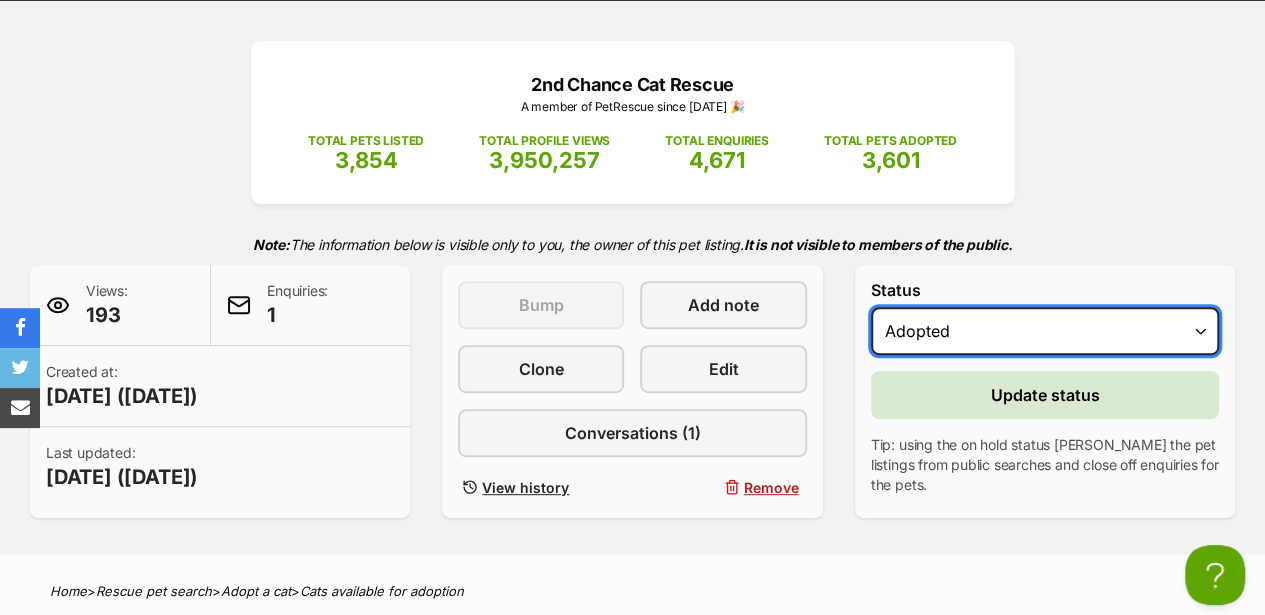 scroll, scrollTop: 0, scrollLeft: 0, axis: both 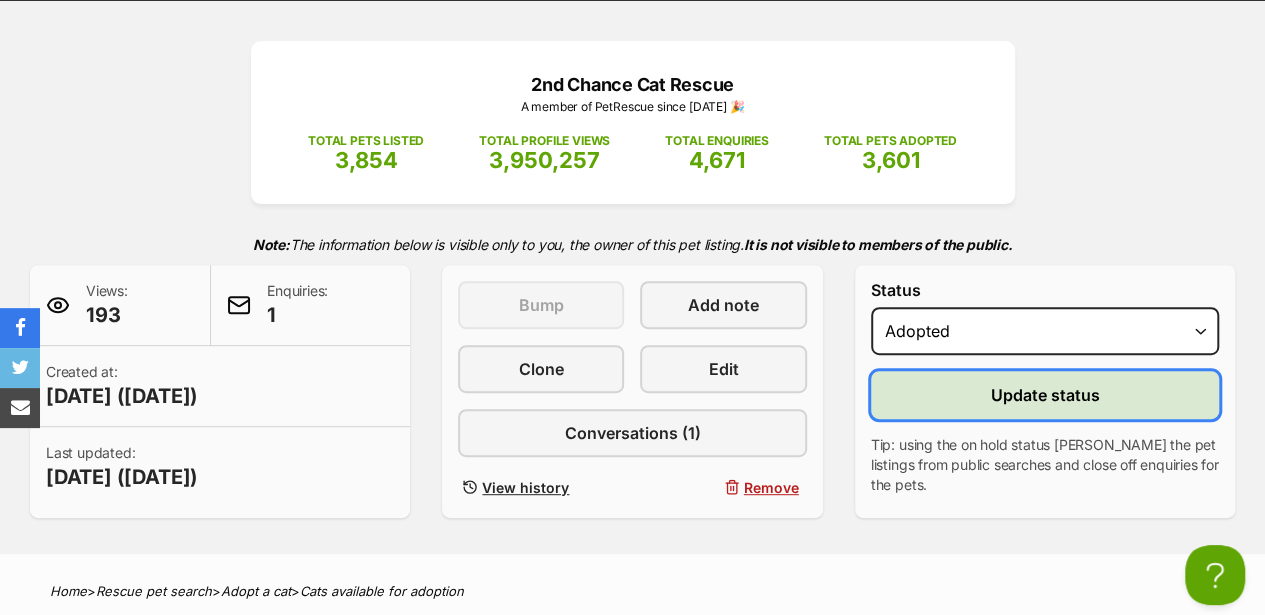click on "Update status" at bounding box center [1044, 395] 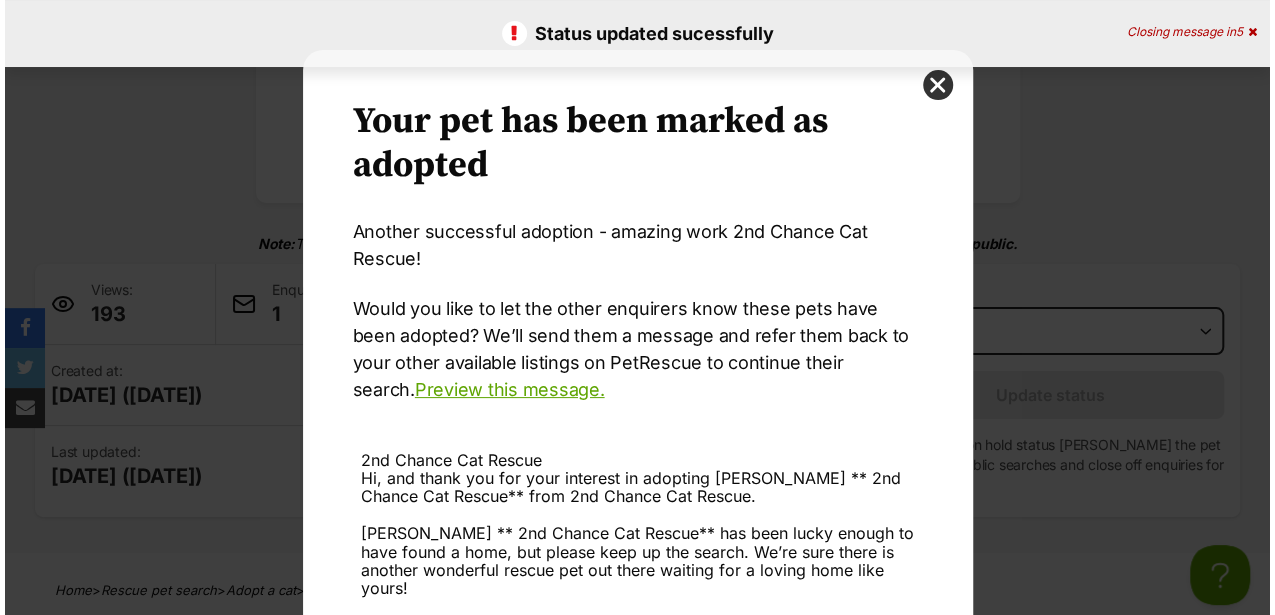 scroll, scrollTop: 0, scrollLeft: 0, axis: both 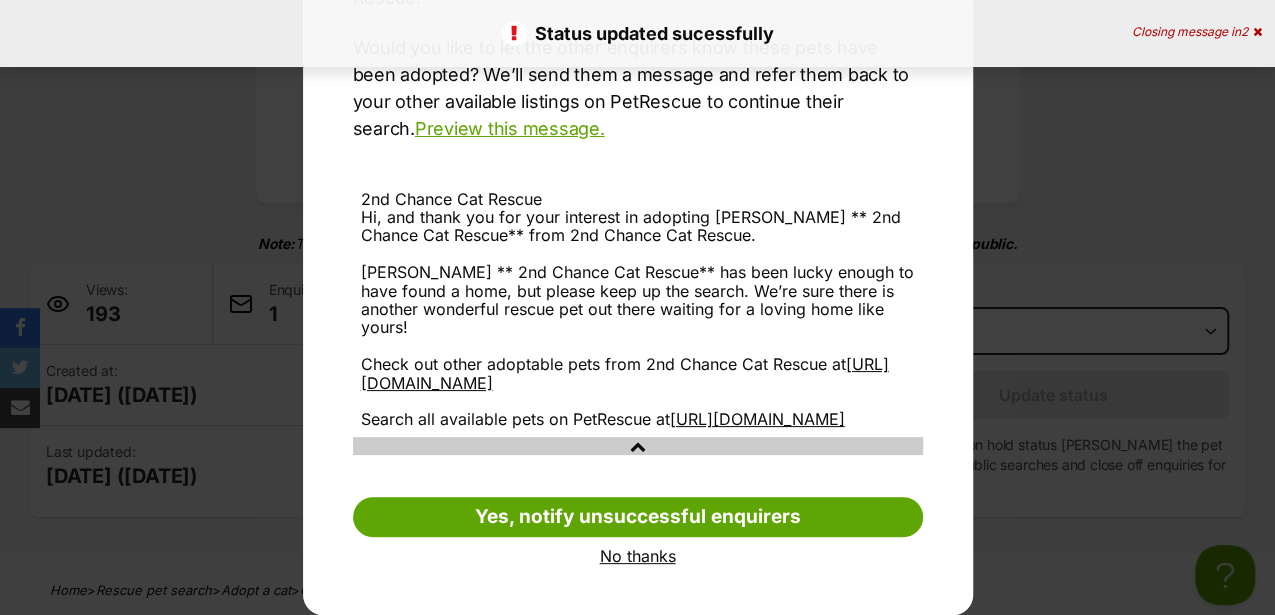 click on "No thanks" at bounding box center (638, 556) 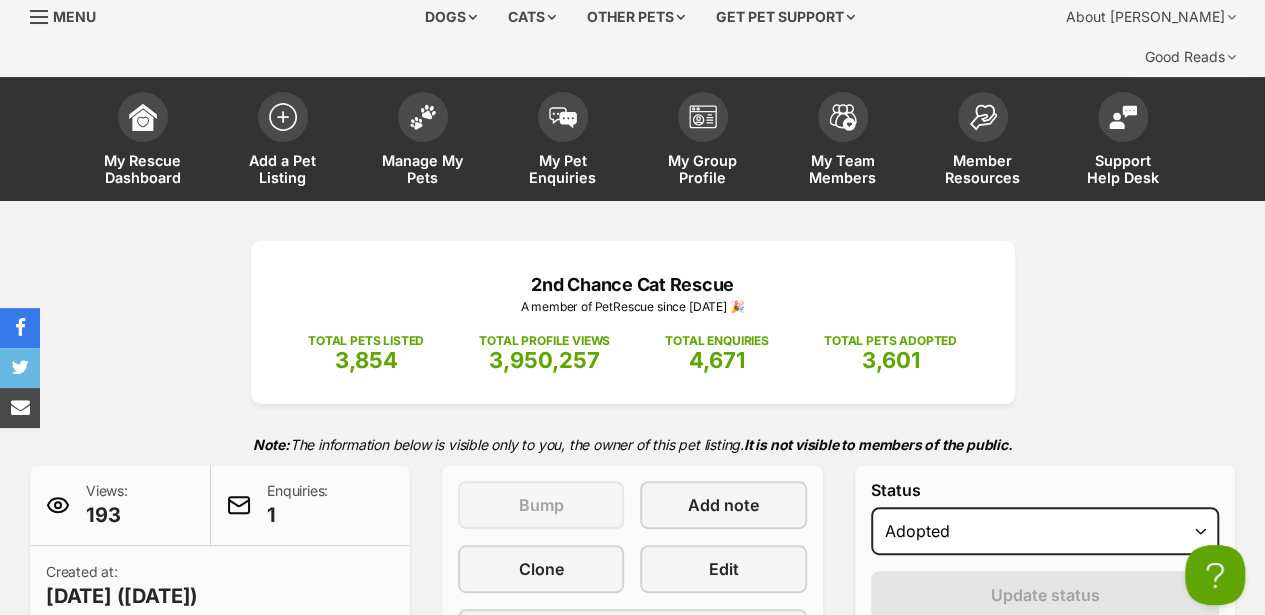 scroll, scrollTop: 0, scrollLeft: 0, axis: both 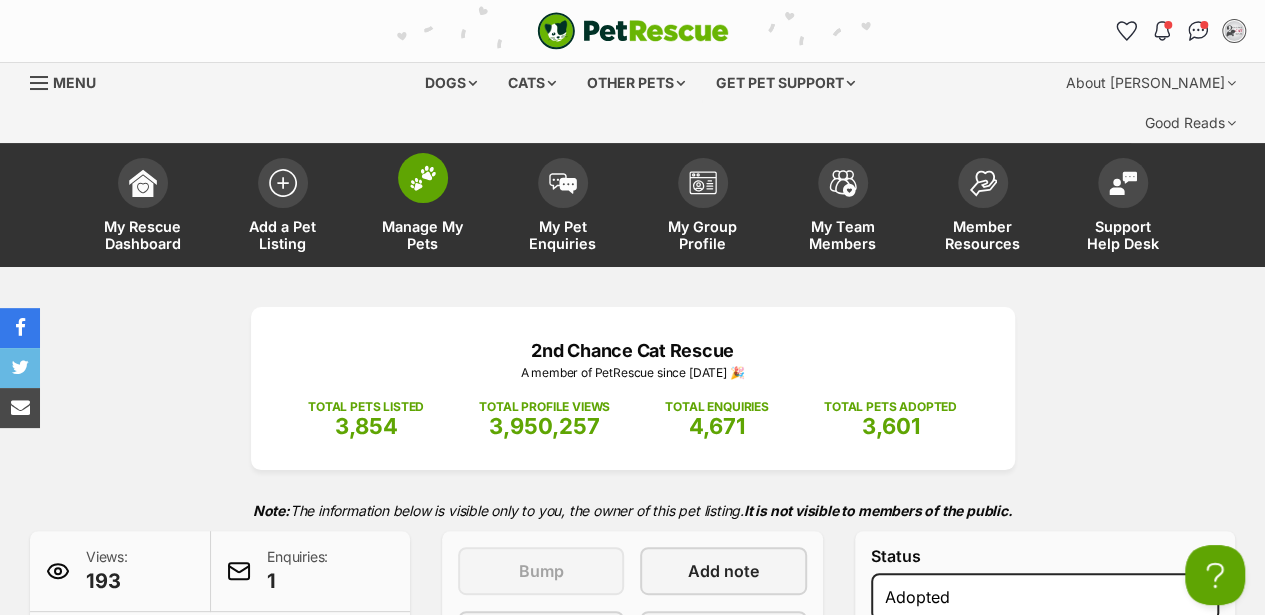 click at bounding box center (423, 178) 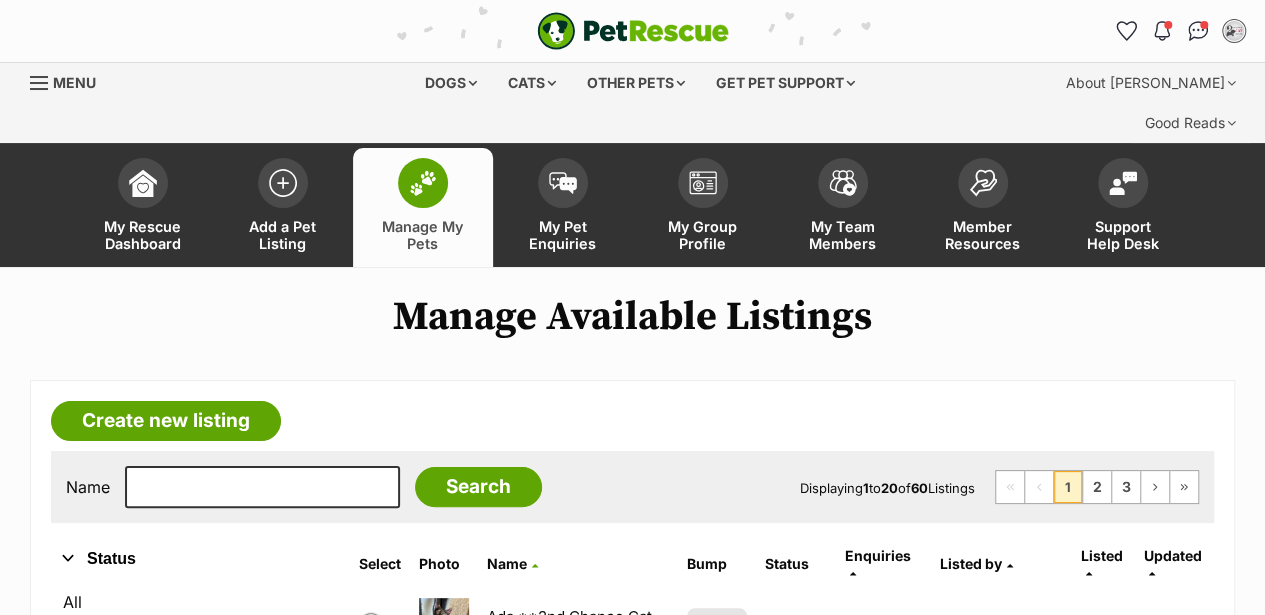 scroll, scrollTop: 4, scrollLeft: 0, axis: vertical 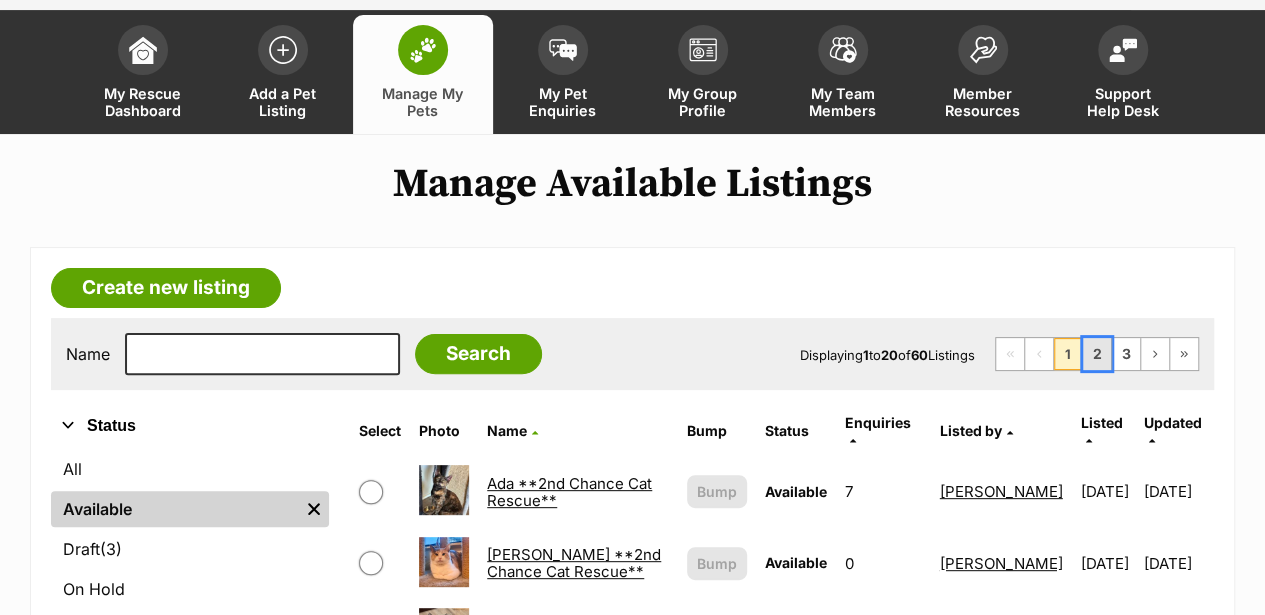 click on "2" at bounding box center (1097, 354) 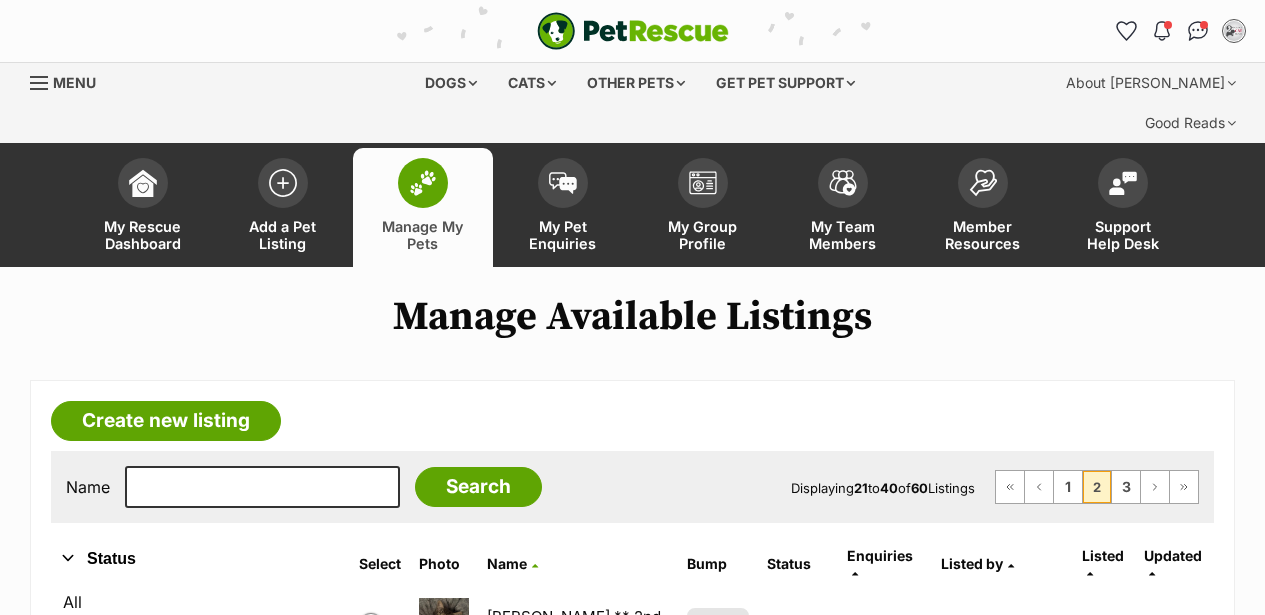 scroll, scrollTop: 0, scrollLeft: 0, axis: both 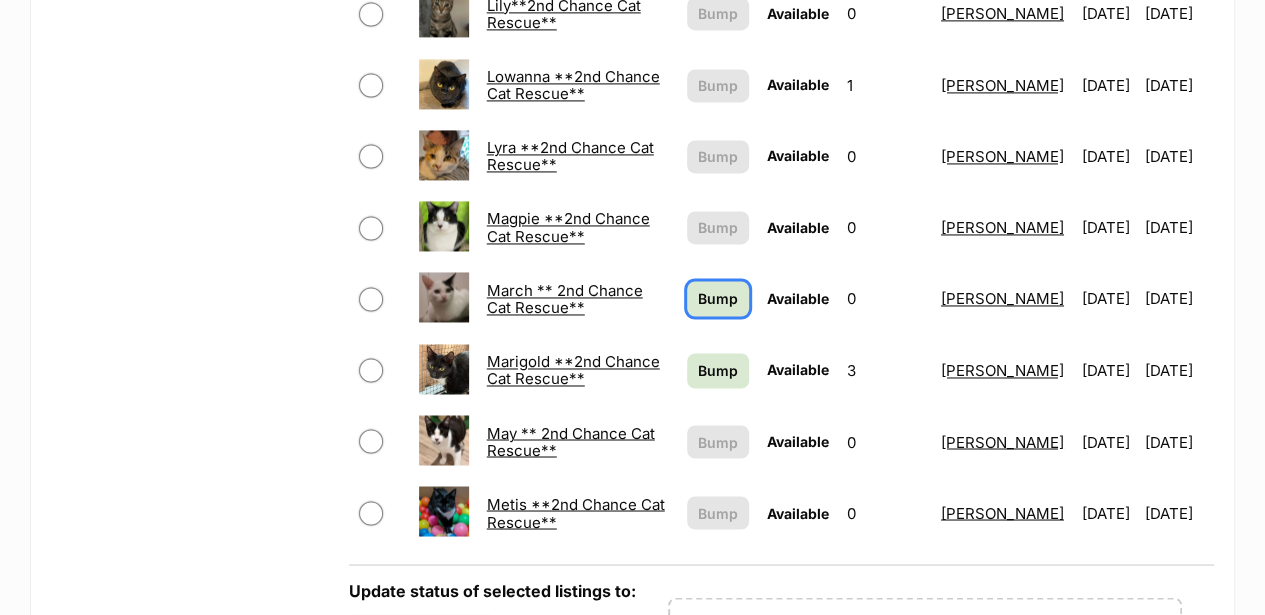 click on "Bump" at bounding box center [718, 298] 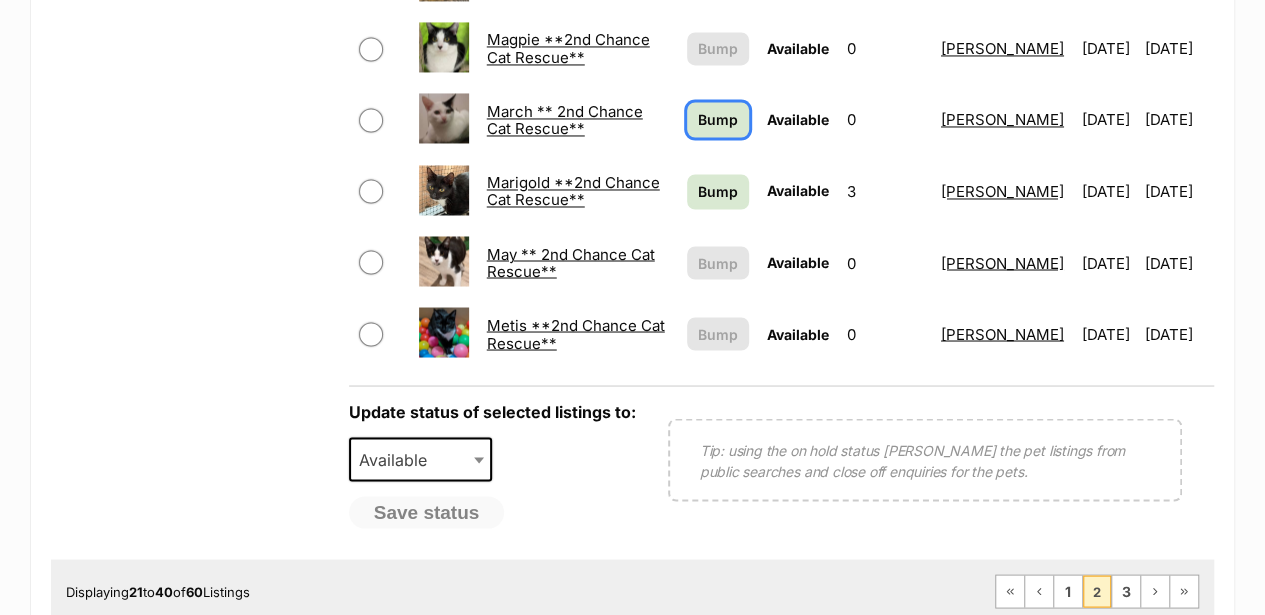 scroll, scrollTop: 1666, scrollLeft: 0, axis: vertical 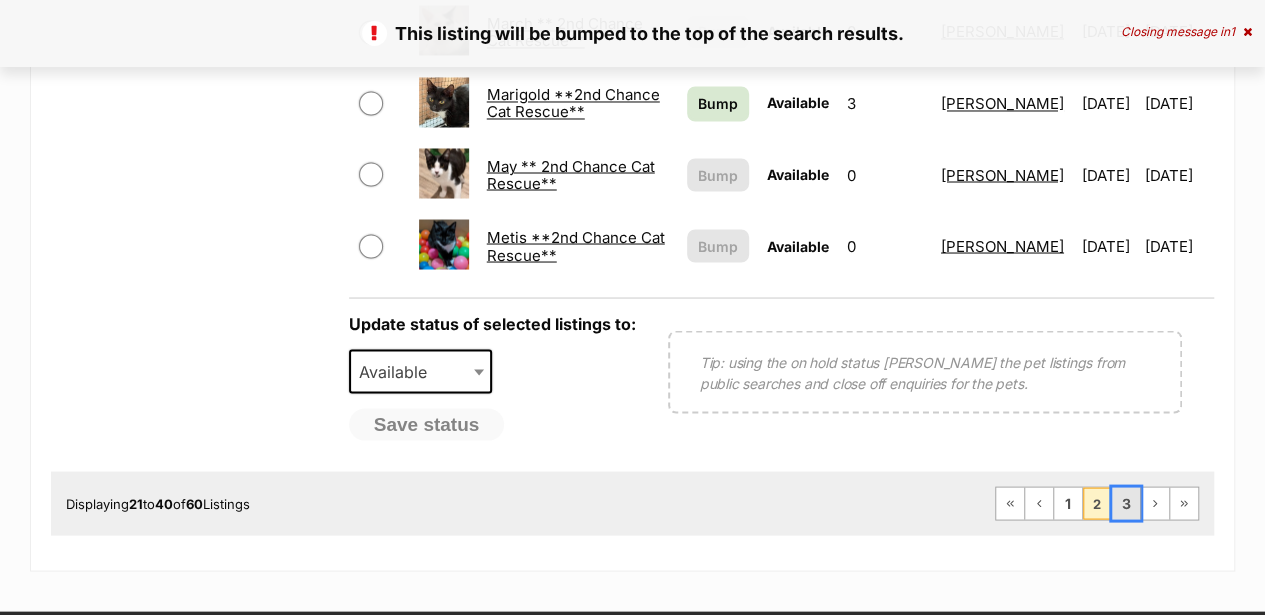 click on "3" at bounding box center (1126, 503) 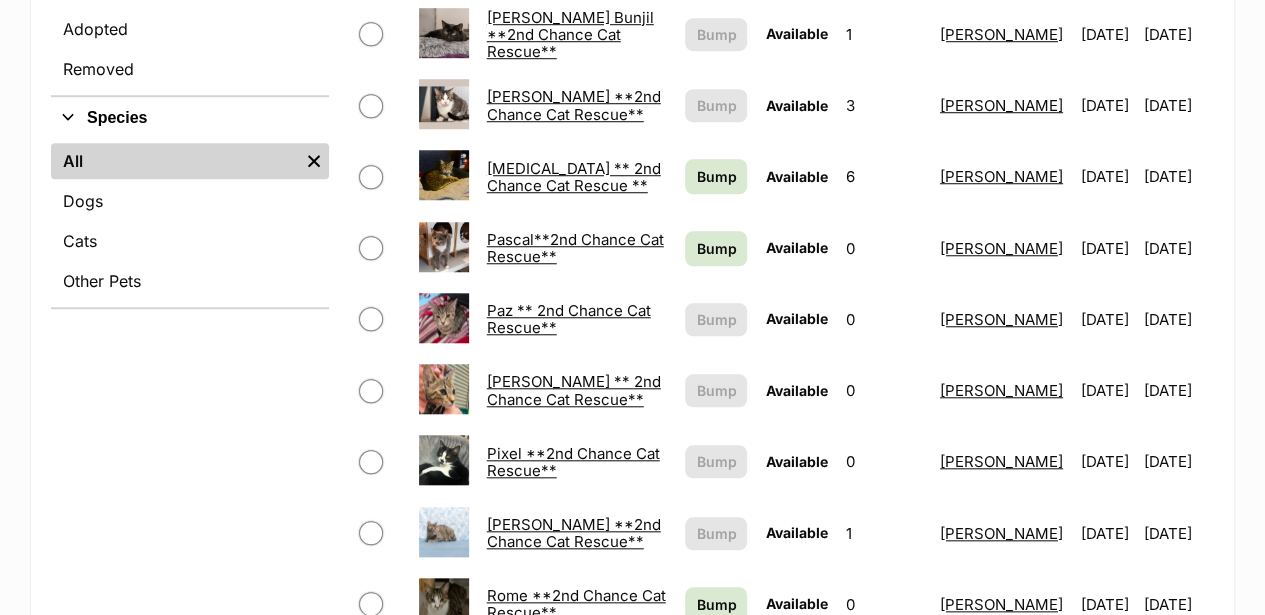 scroll, scrollTop: 733, scrollLeft: 0, axis: vertical 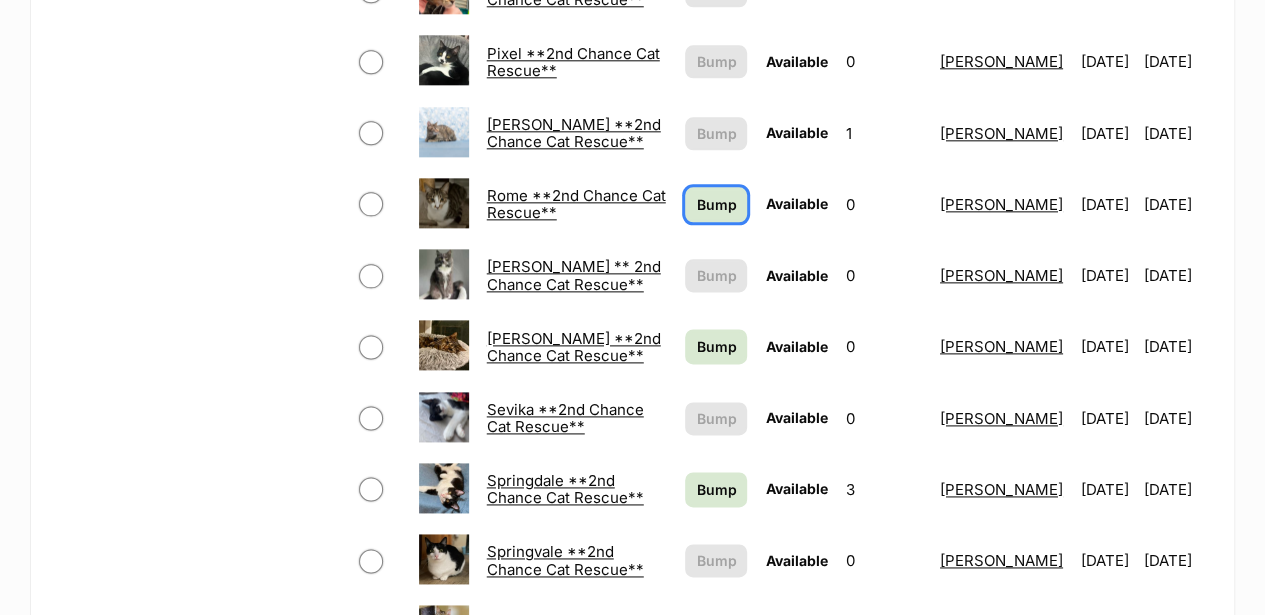 click on "Bump" at bounding box center (716, 204) 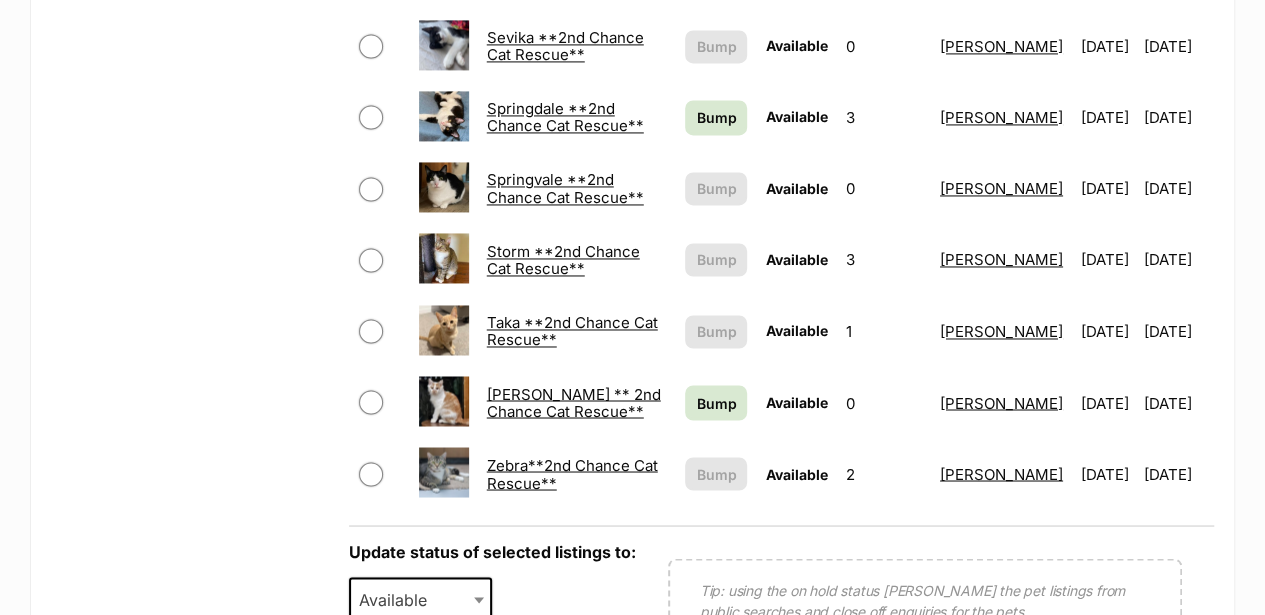 scroll, scrollTop: 1533, scrollLeft: 0, axis: vertical 